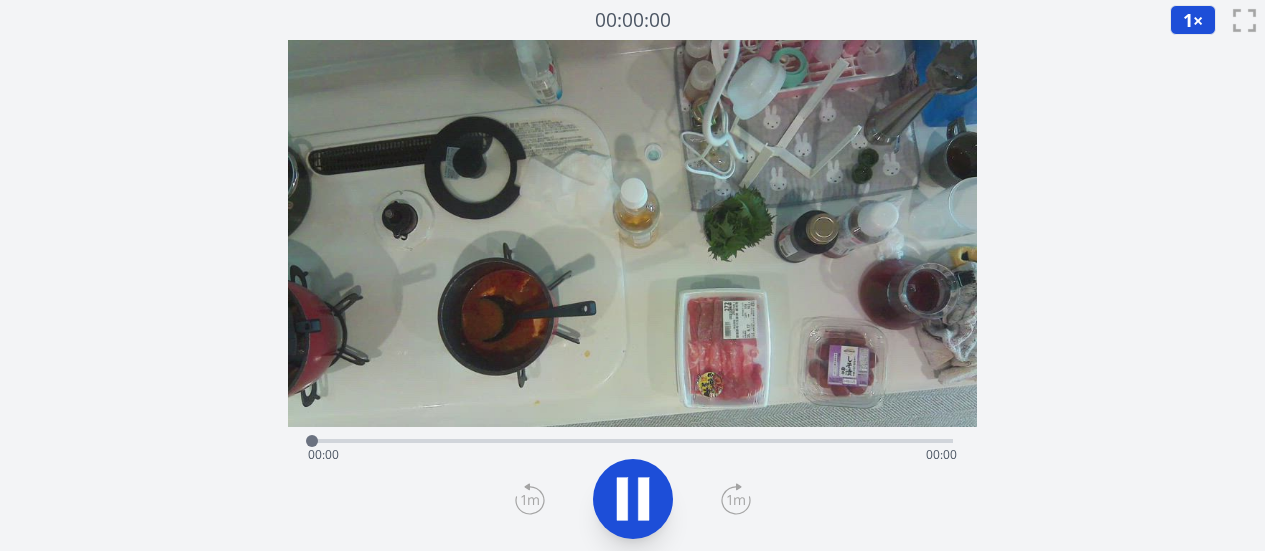 scroll, scrollTop: 0, scrollLeft: 0, axis: both 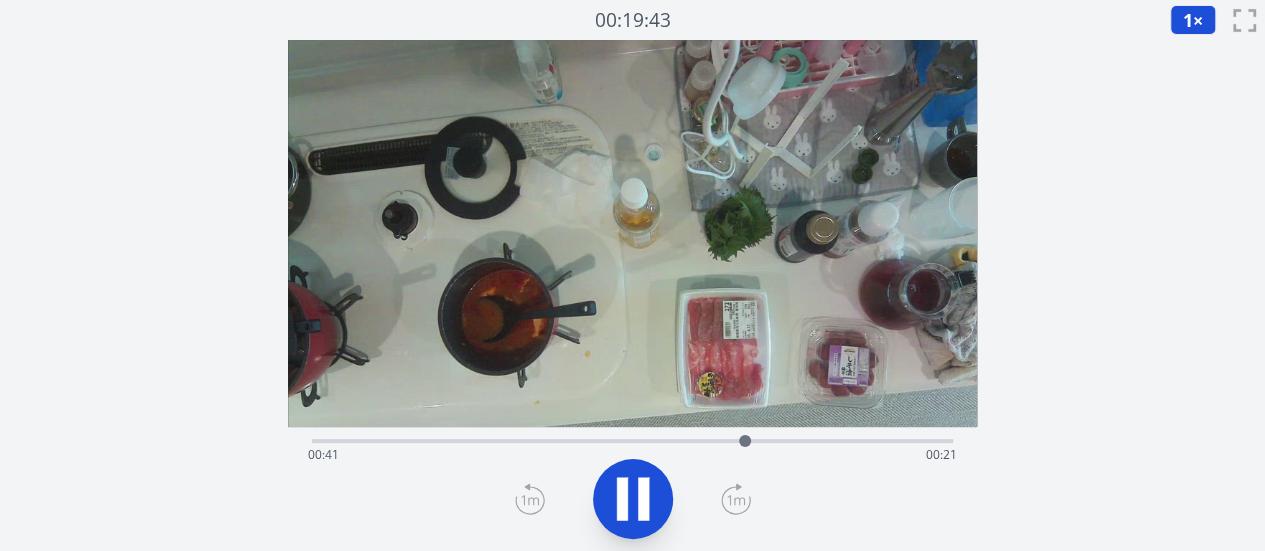 click 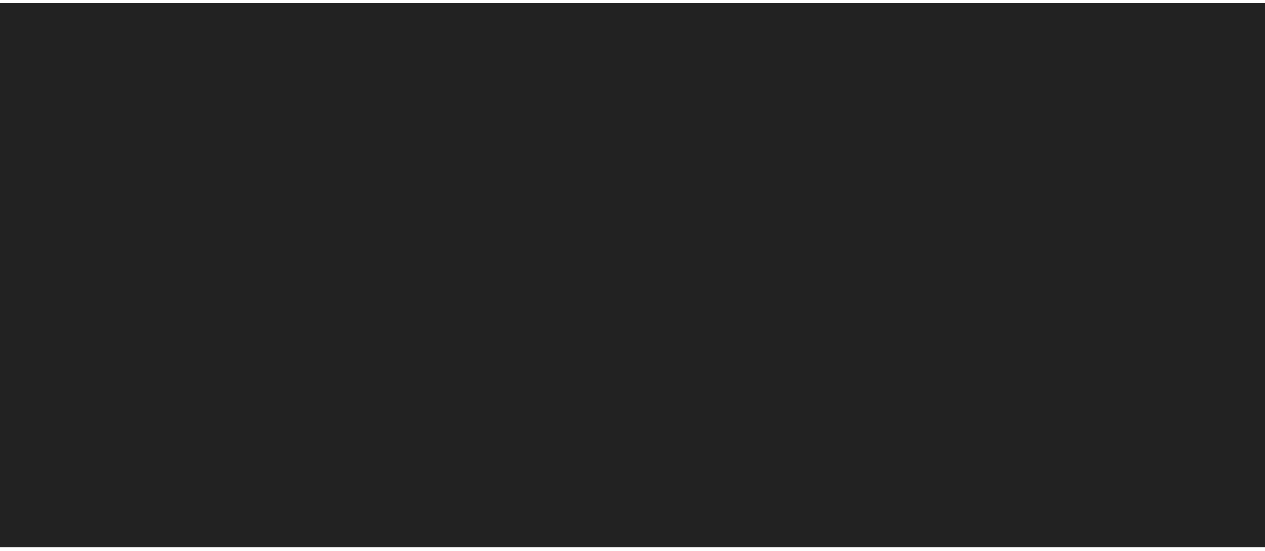scroll, scrollTop: 0, scrollLeft: 0, axis: both 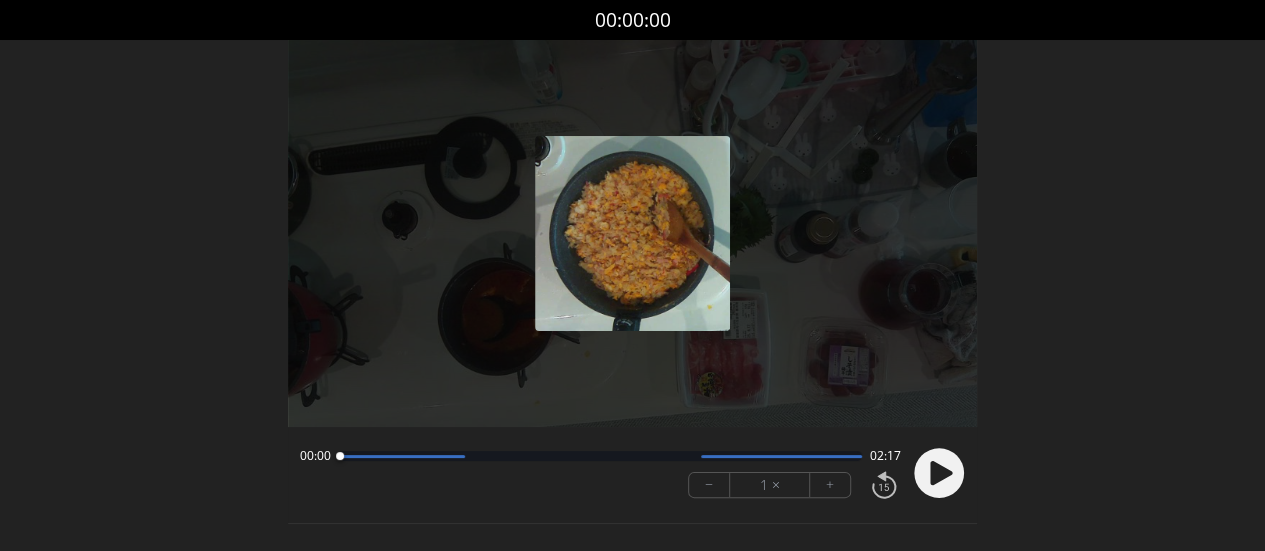 click 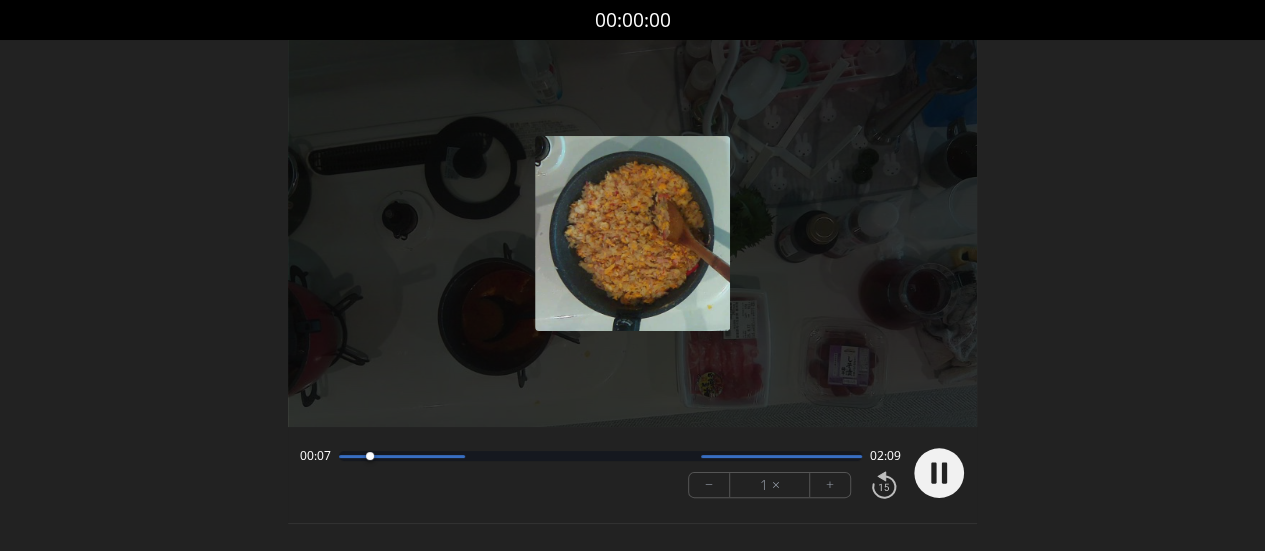click 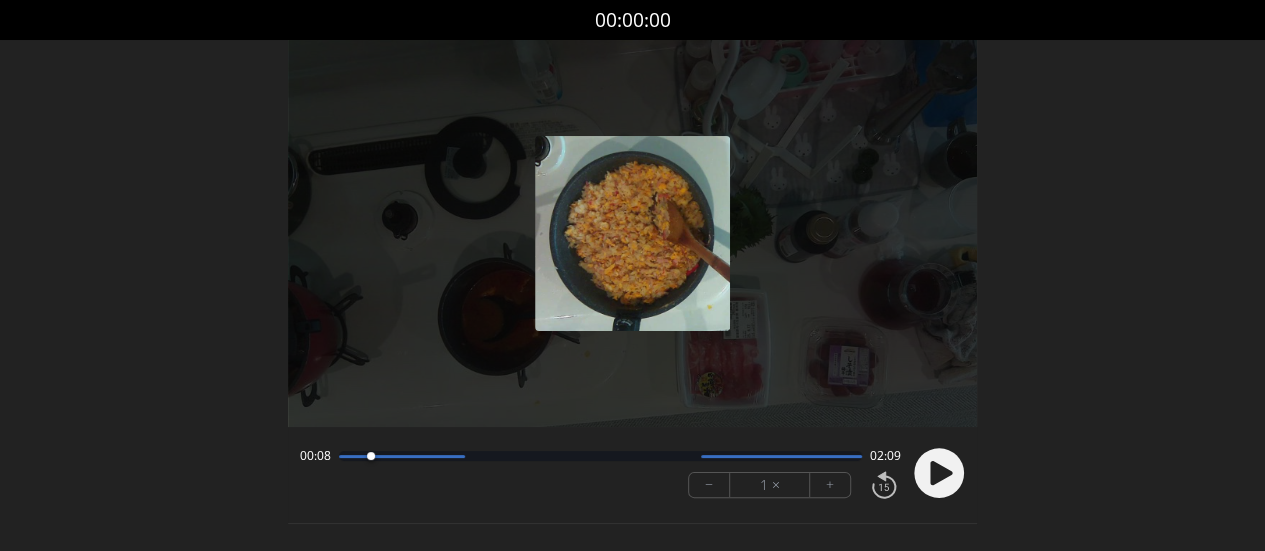 click 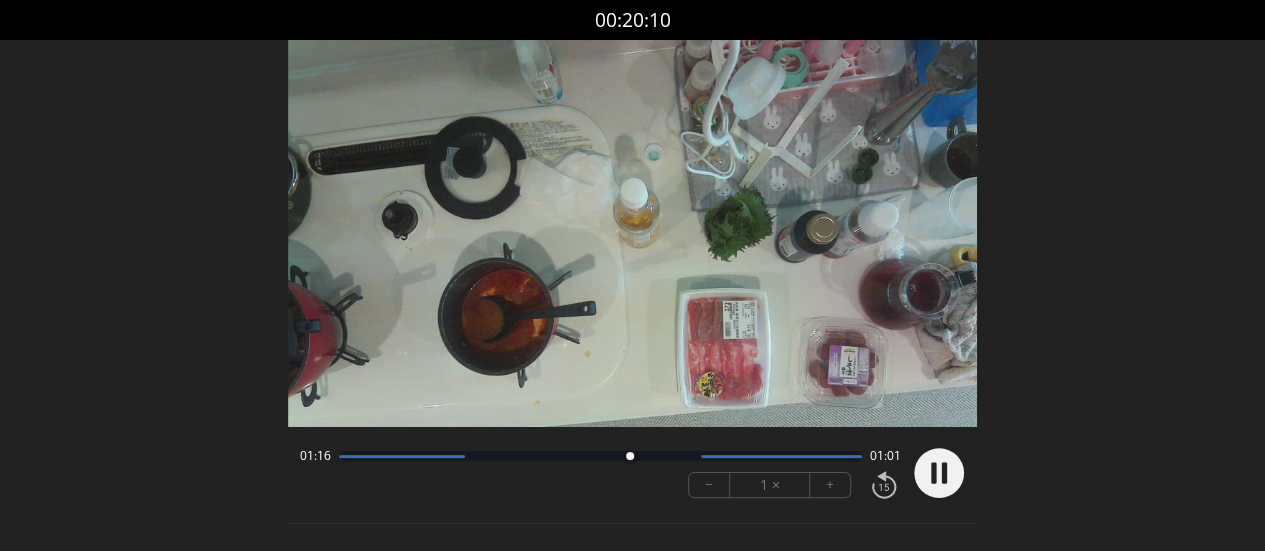 click 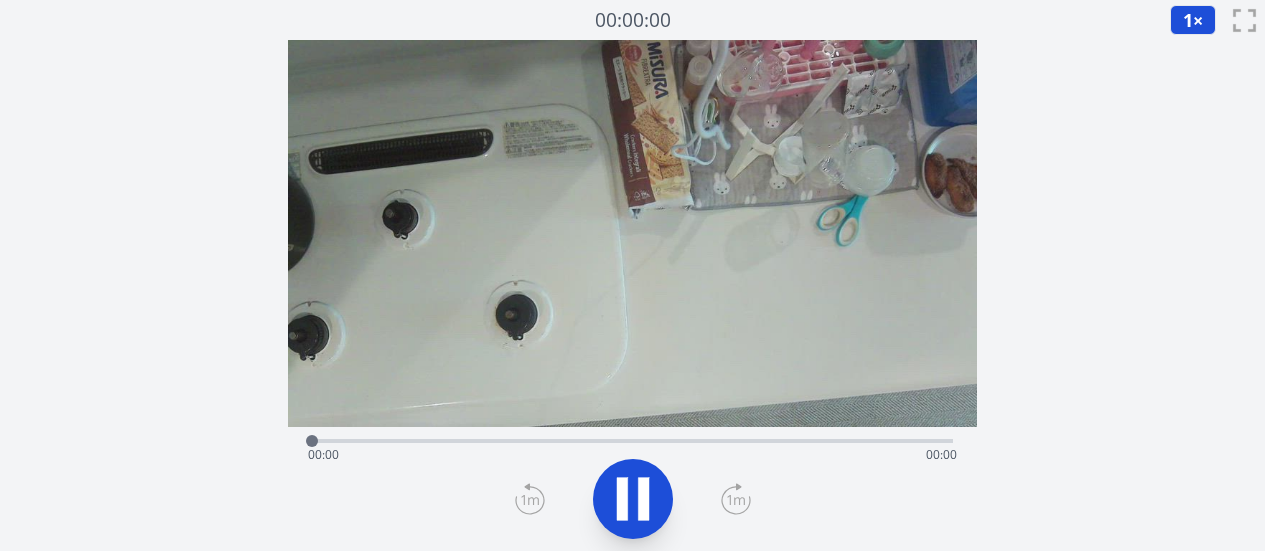 scroll, scrollTop: 0, scrollLeft: 0, axis: both 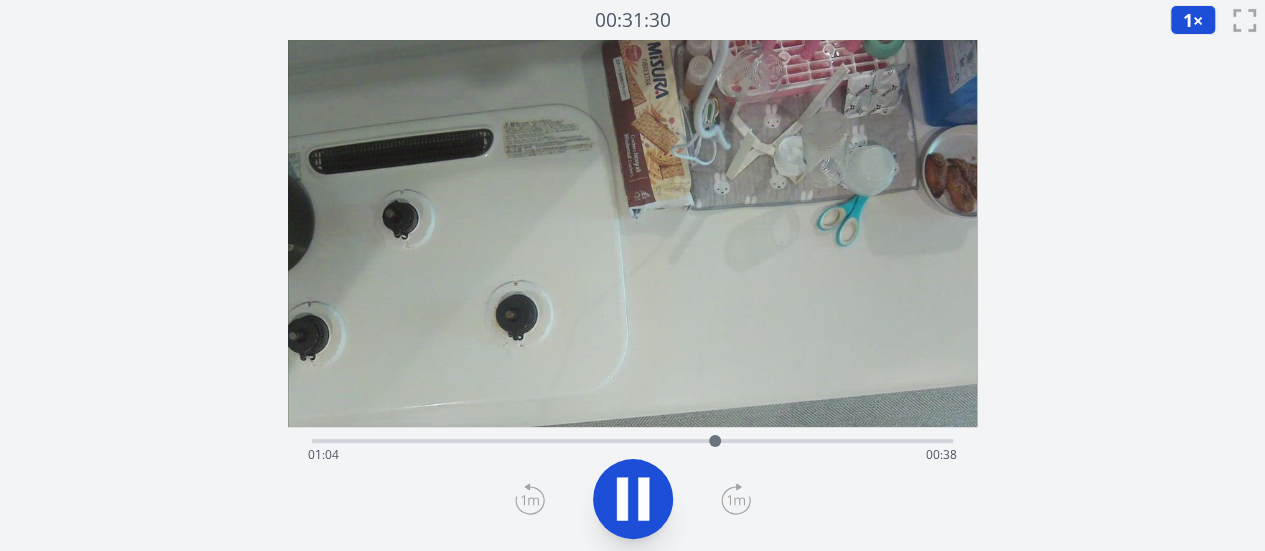 click 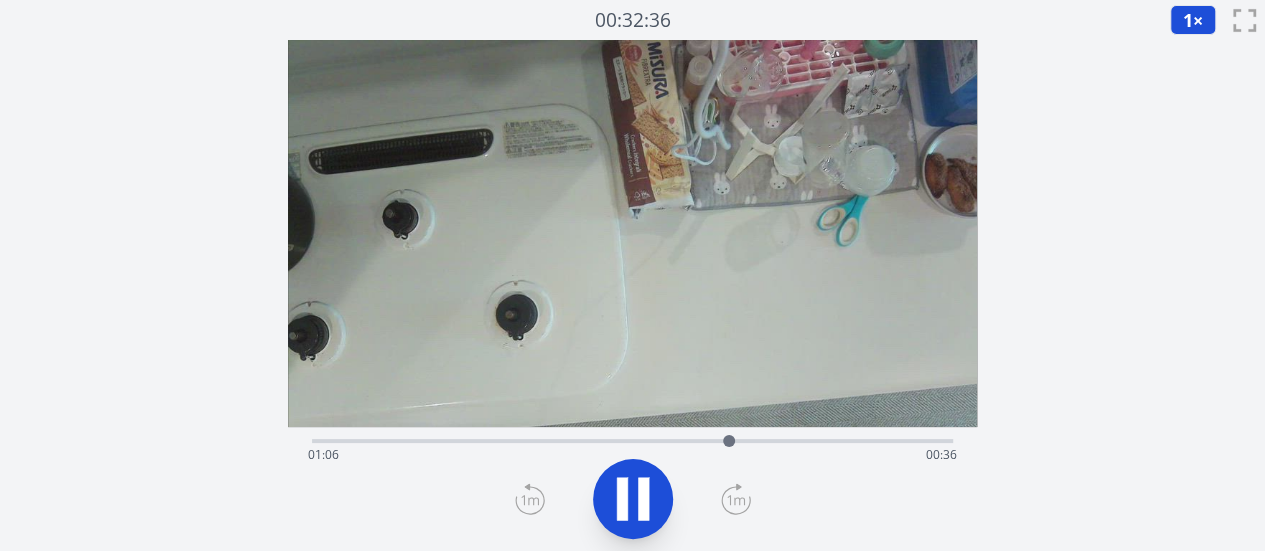click 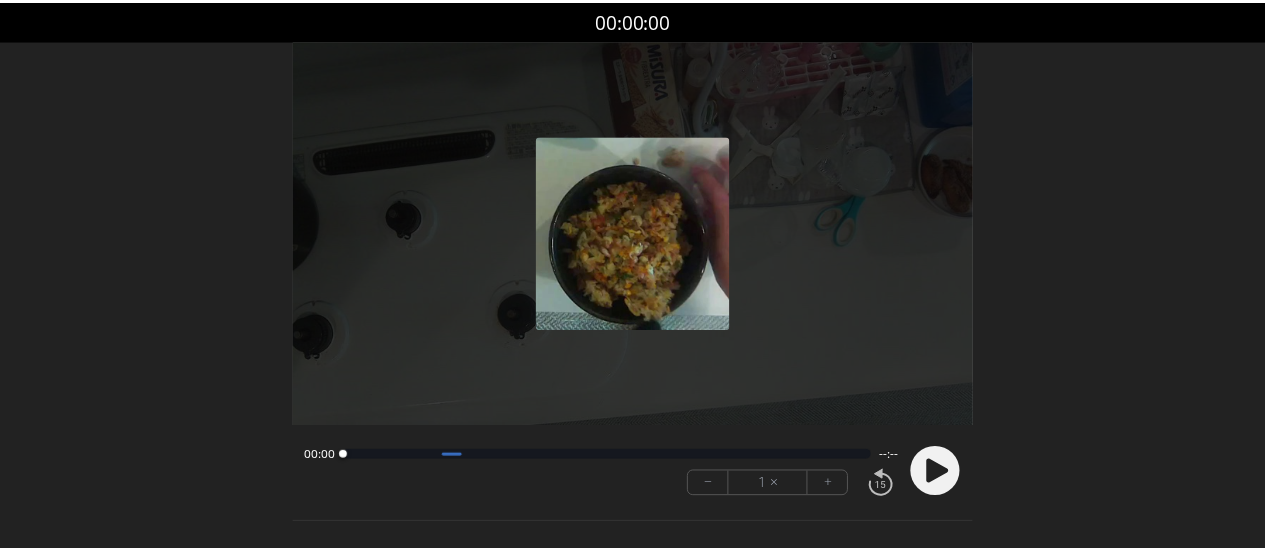 scroll, scrollTop: 0, scrollLeft: 0, axis: both 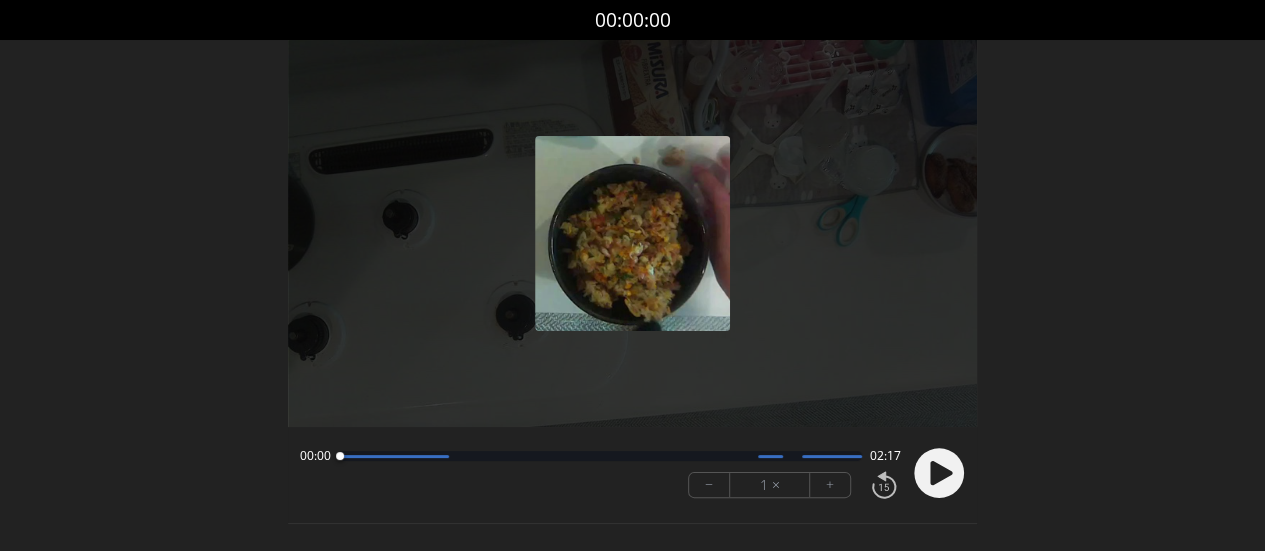 click 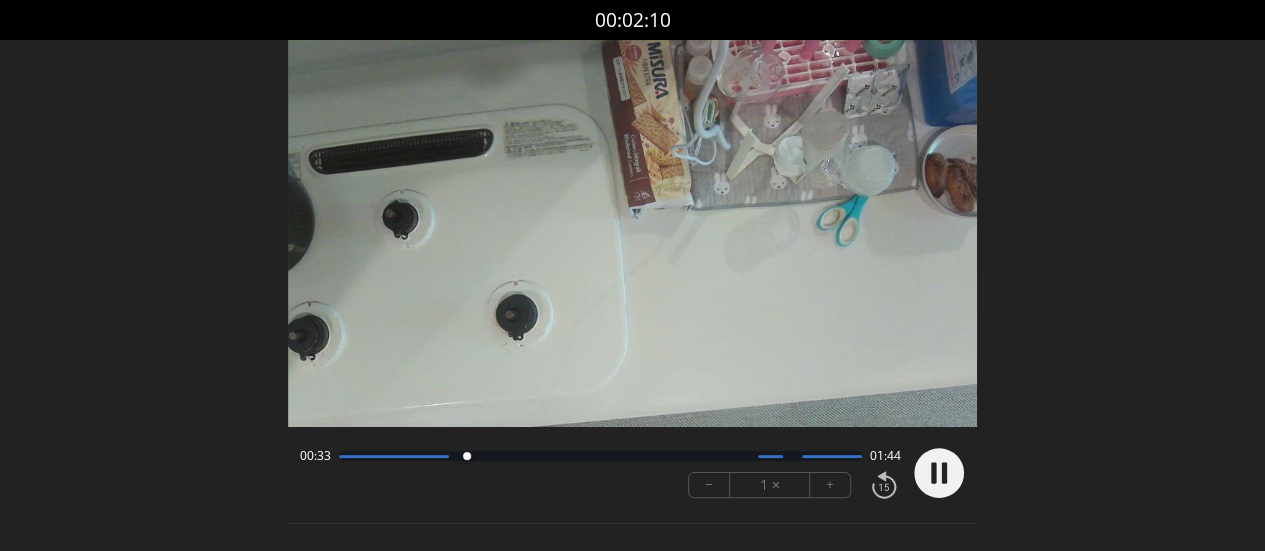 click 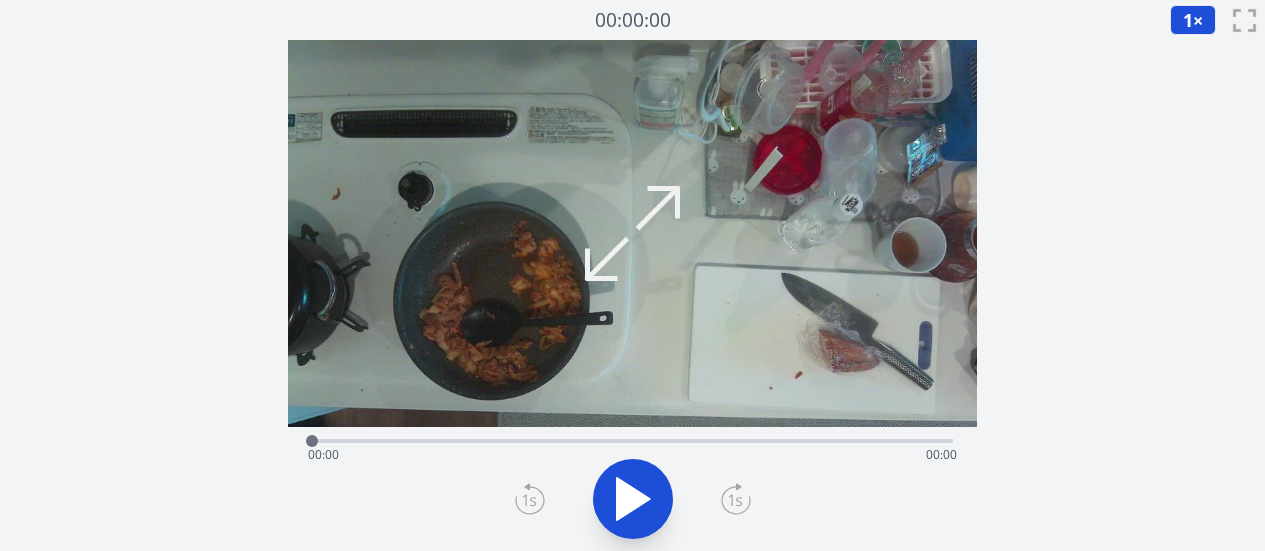 scroll, scrollTop: 0, scrollLeft: 0, axis: both 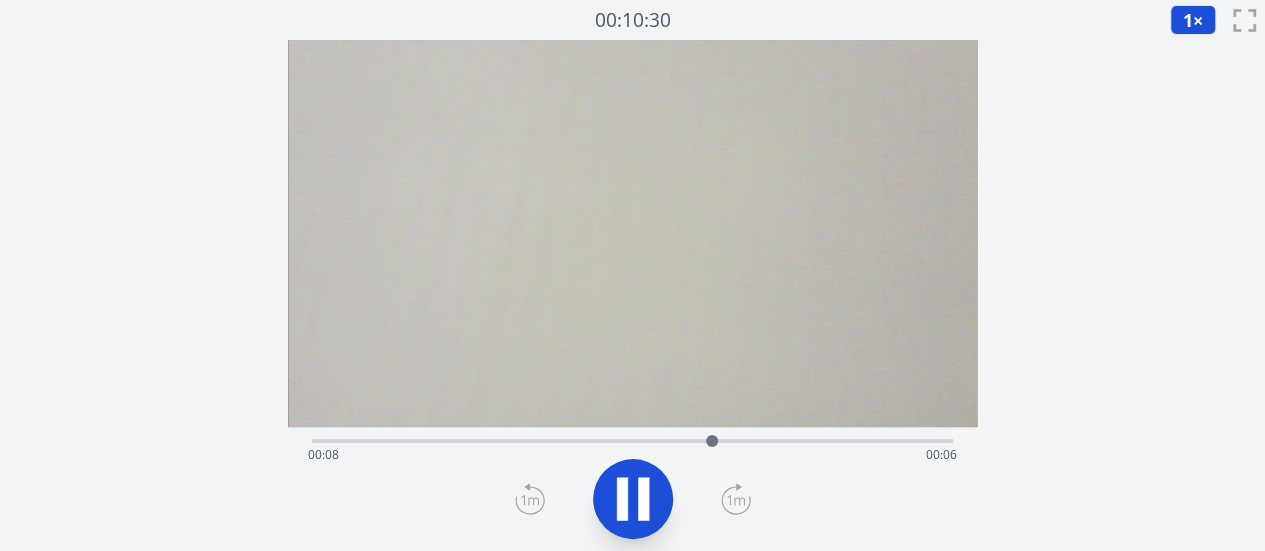 click 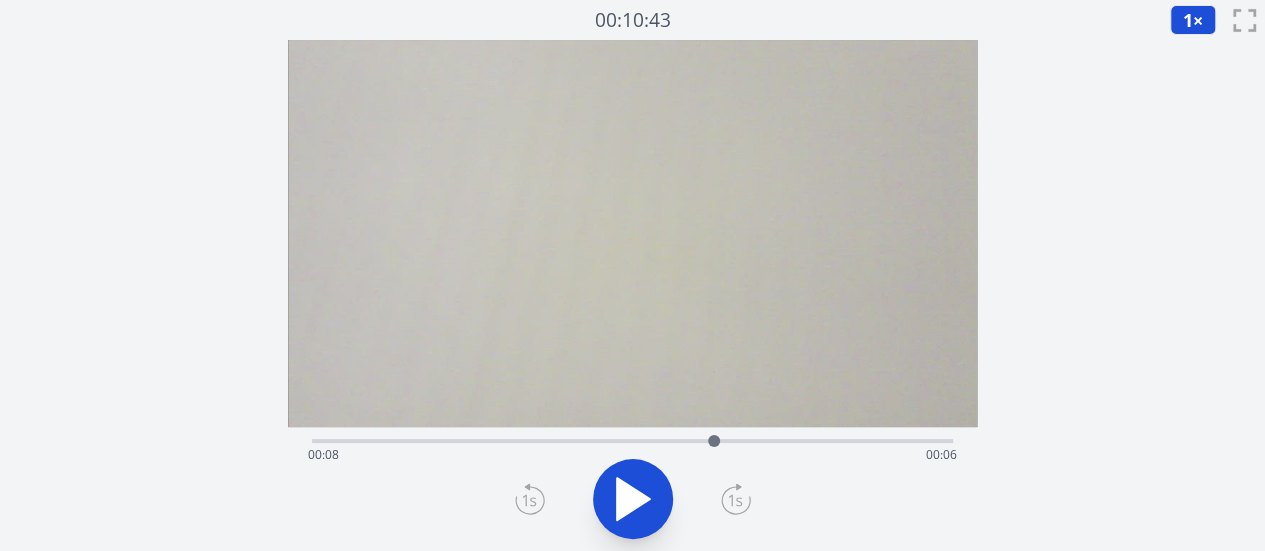 click on "Time elapsed:  00:08
Time remaining:  00:06" at bounding box center [632, 455] 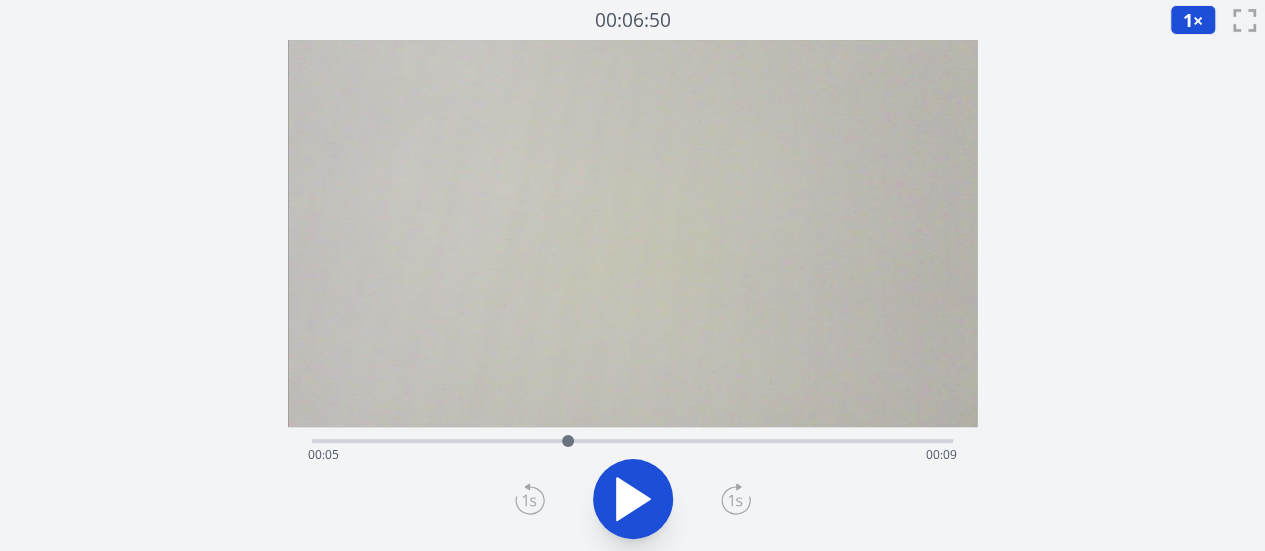 drag, startPoint x: 625, startPoint y: 441, endPoint x: 568, endPoint y: 443, distance: 57.035076 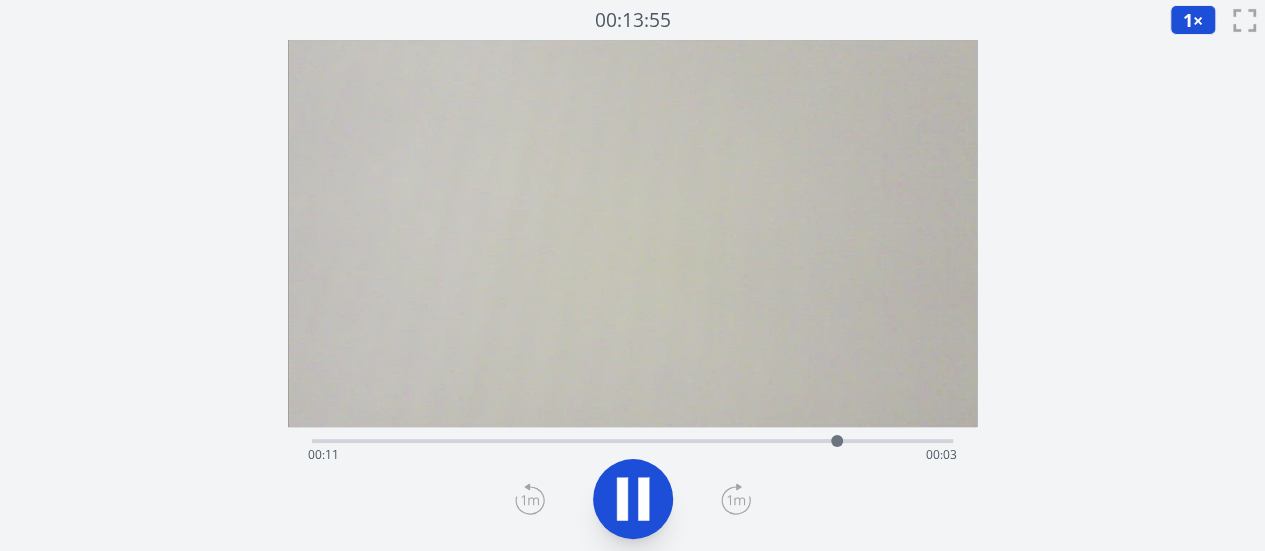 click 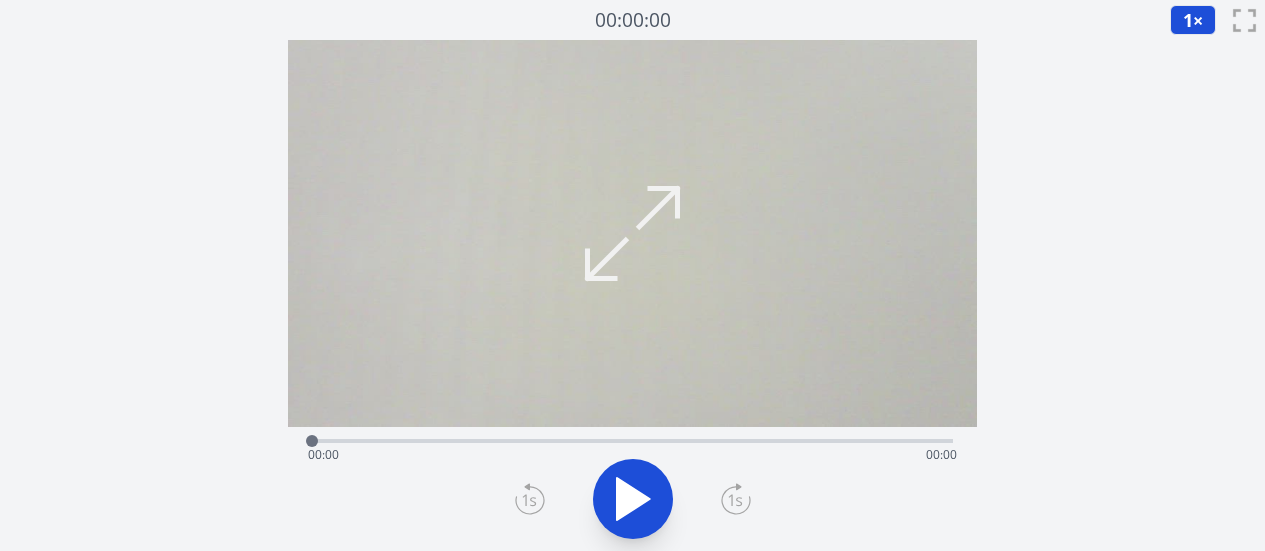 scroll, scrollTop: 0, scrollLeft: 0, axis: both 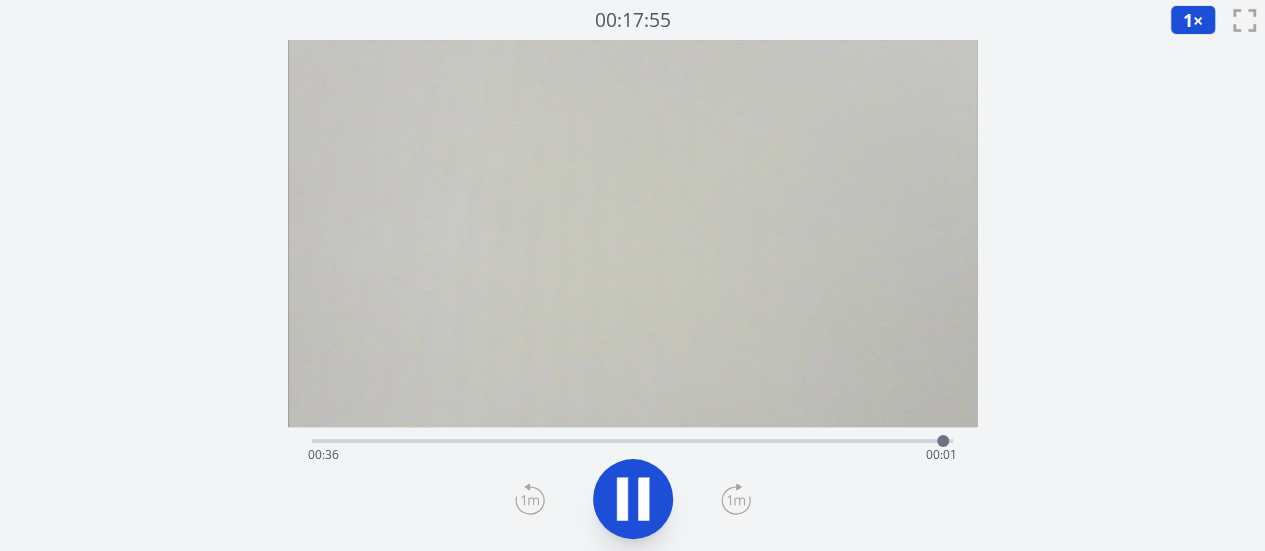 click 